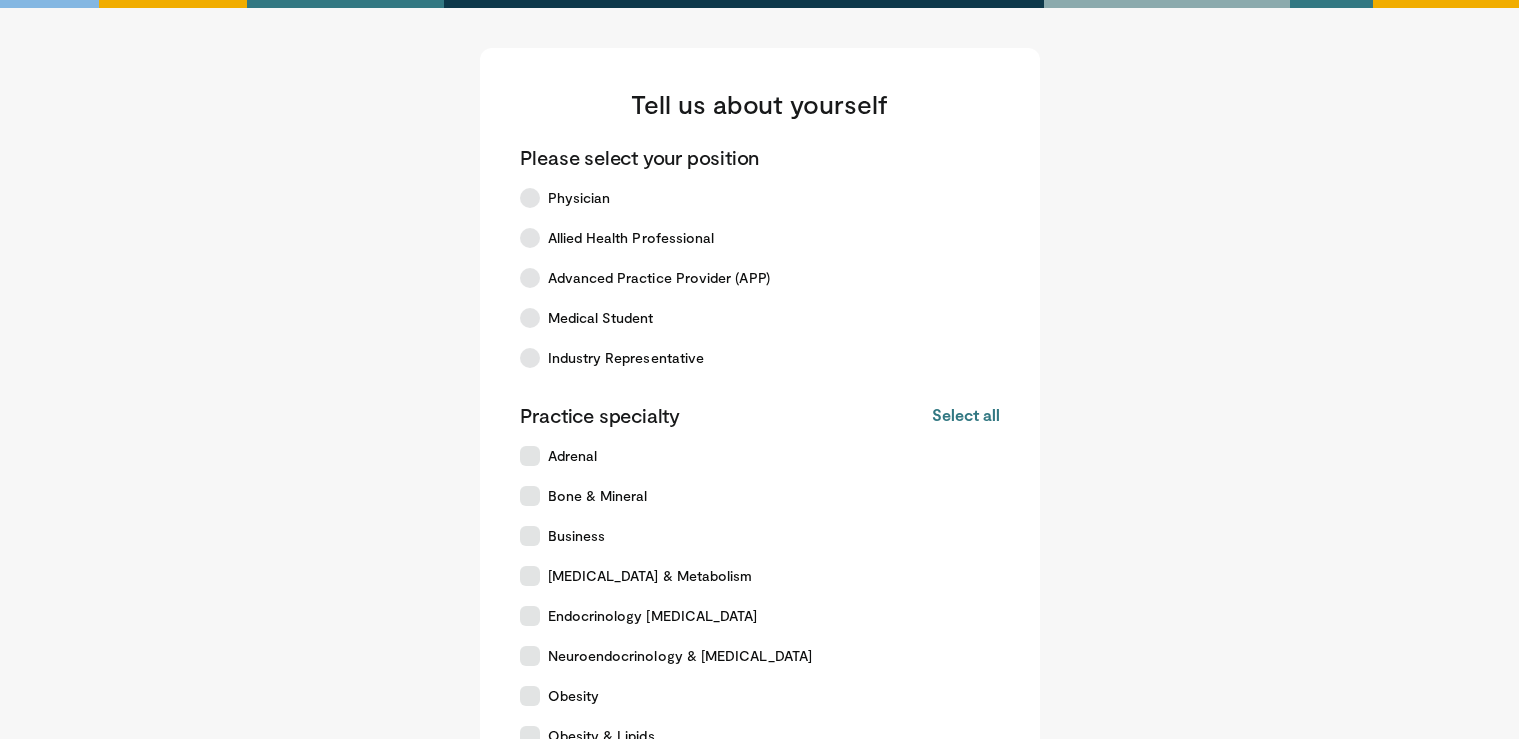 scroll, scrollTop: 0, scrollLeft: 0, axis: both 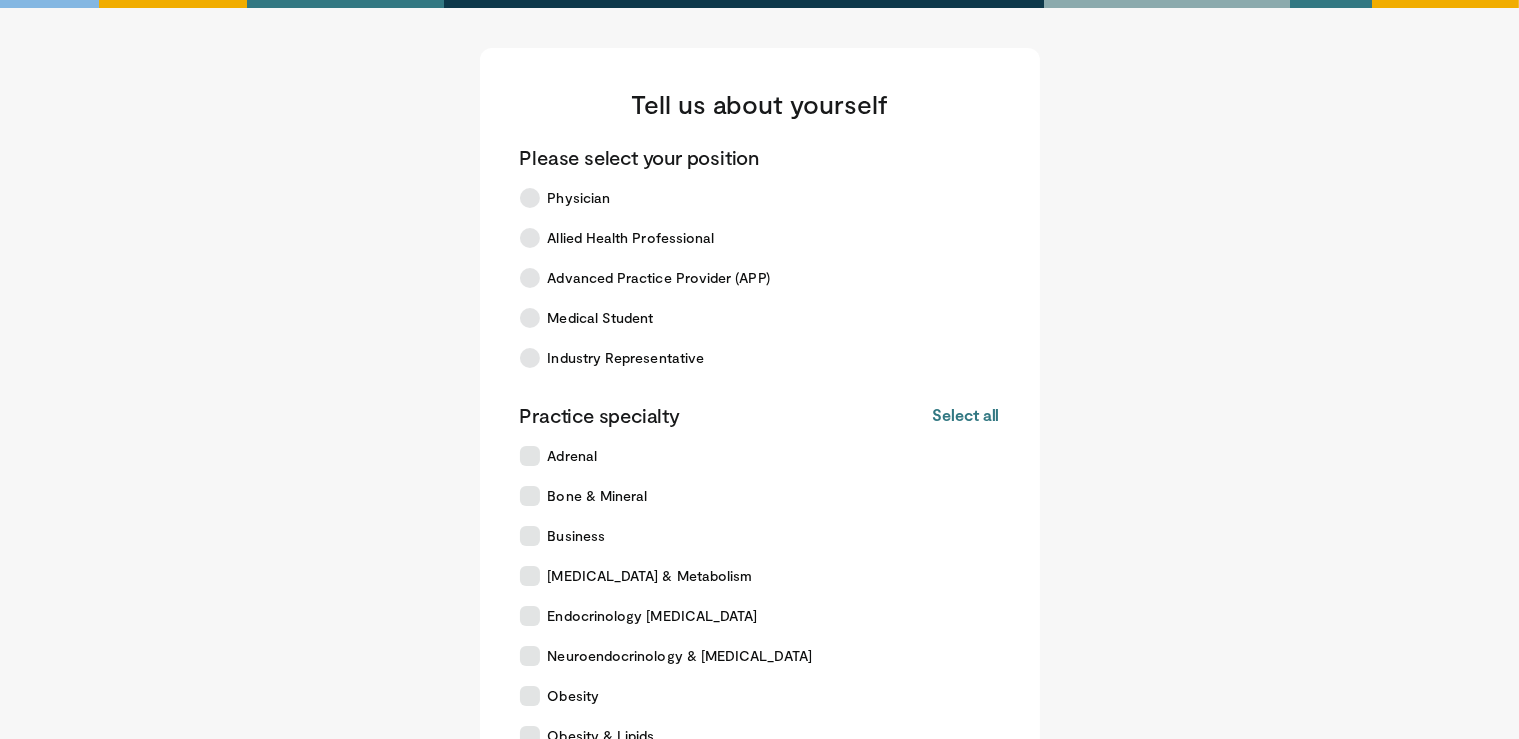 click on "Tell us about yourself
Please select your position
Physician
Allied Health Professional
Advanced Practice Provider (APP)
Medical Student
Industry Representative
Practice specialty
Select all
Deselect all
Adrenal
Bone & Mineral
Business
Diabetes & Metabolism" at bounding box center (760, 524) 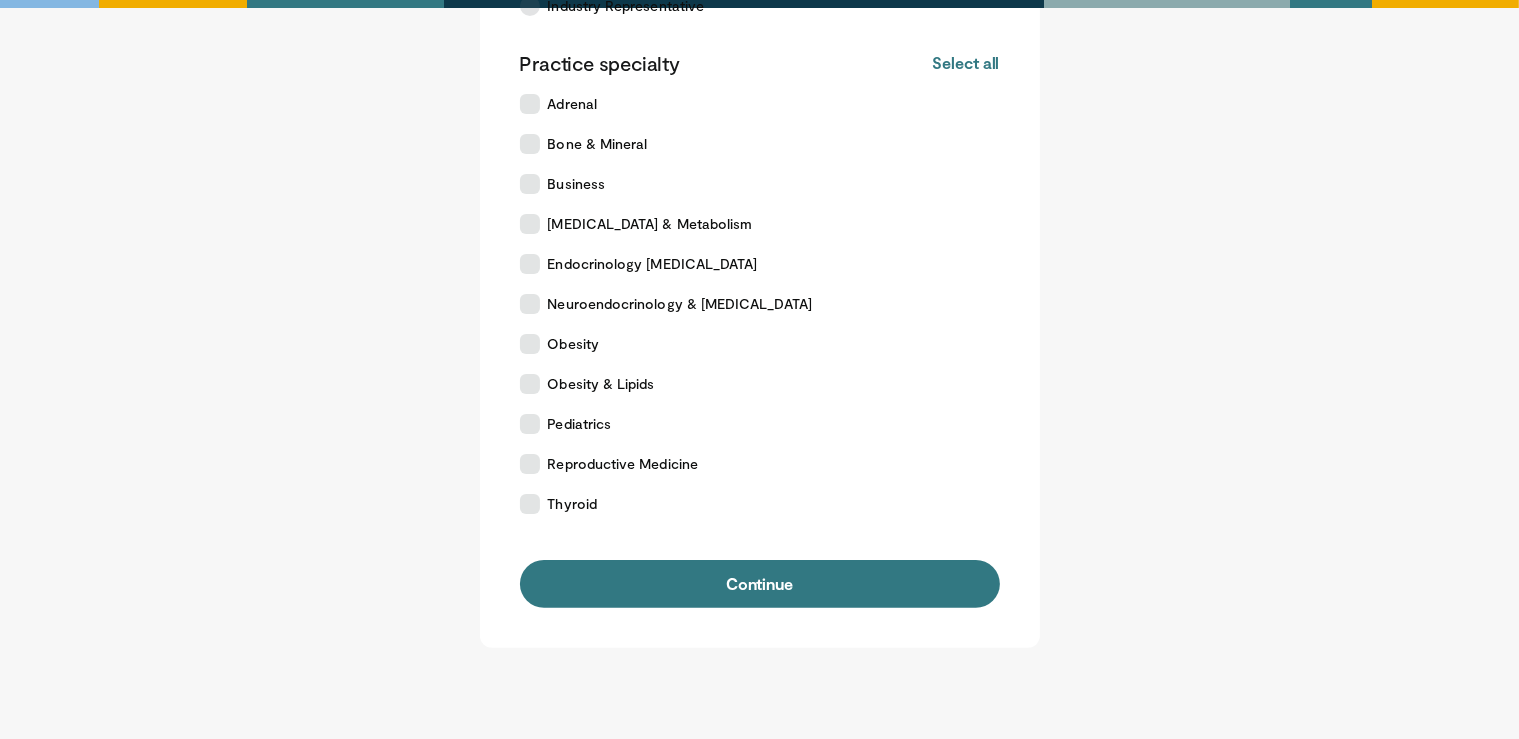 scroll, scrollTop: 434, scrollLeft: 0, axis: vertical 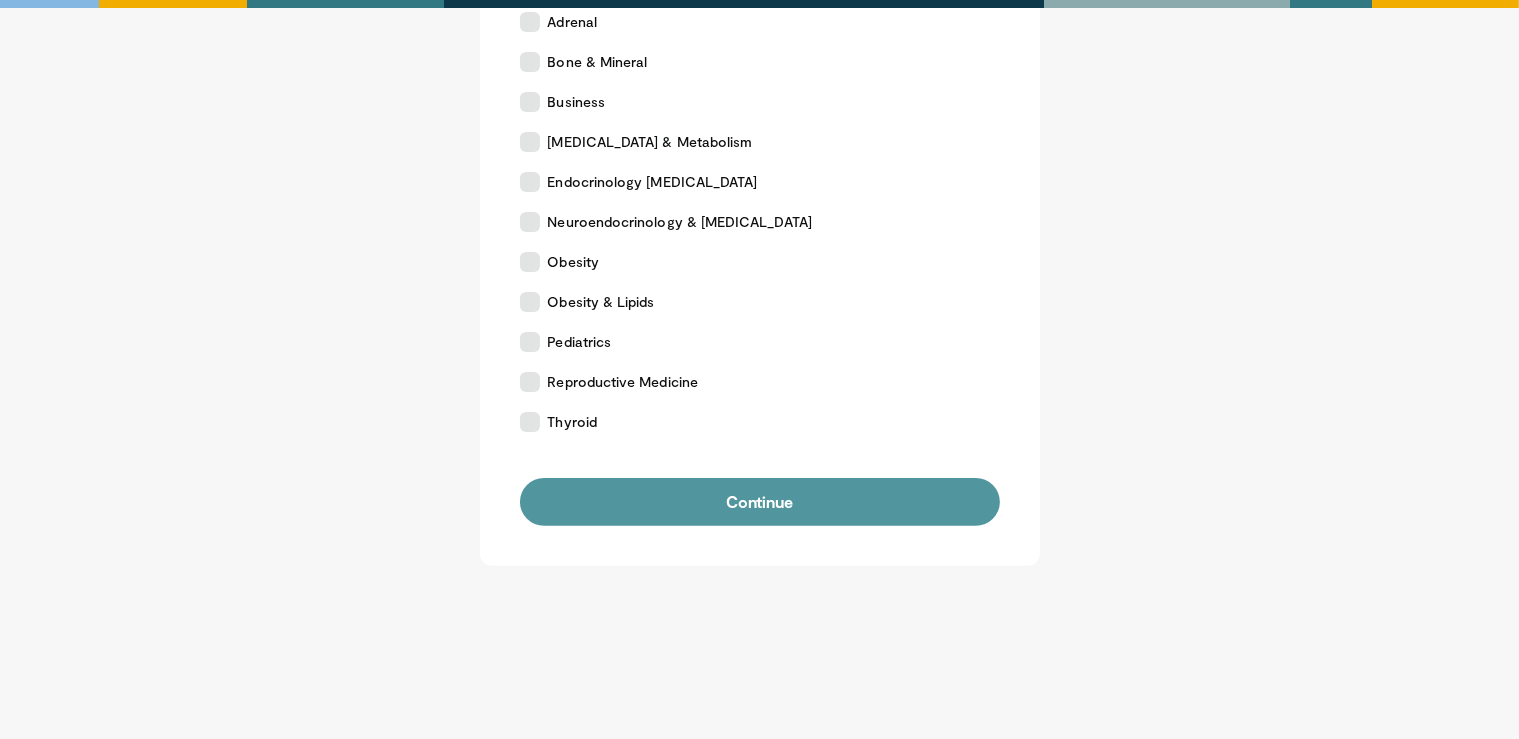 click on "Continue" at bounding box center [760, 502] 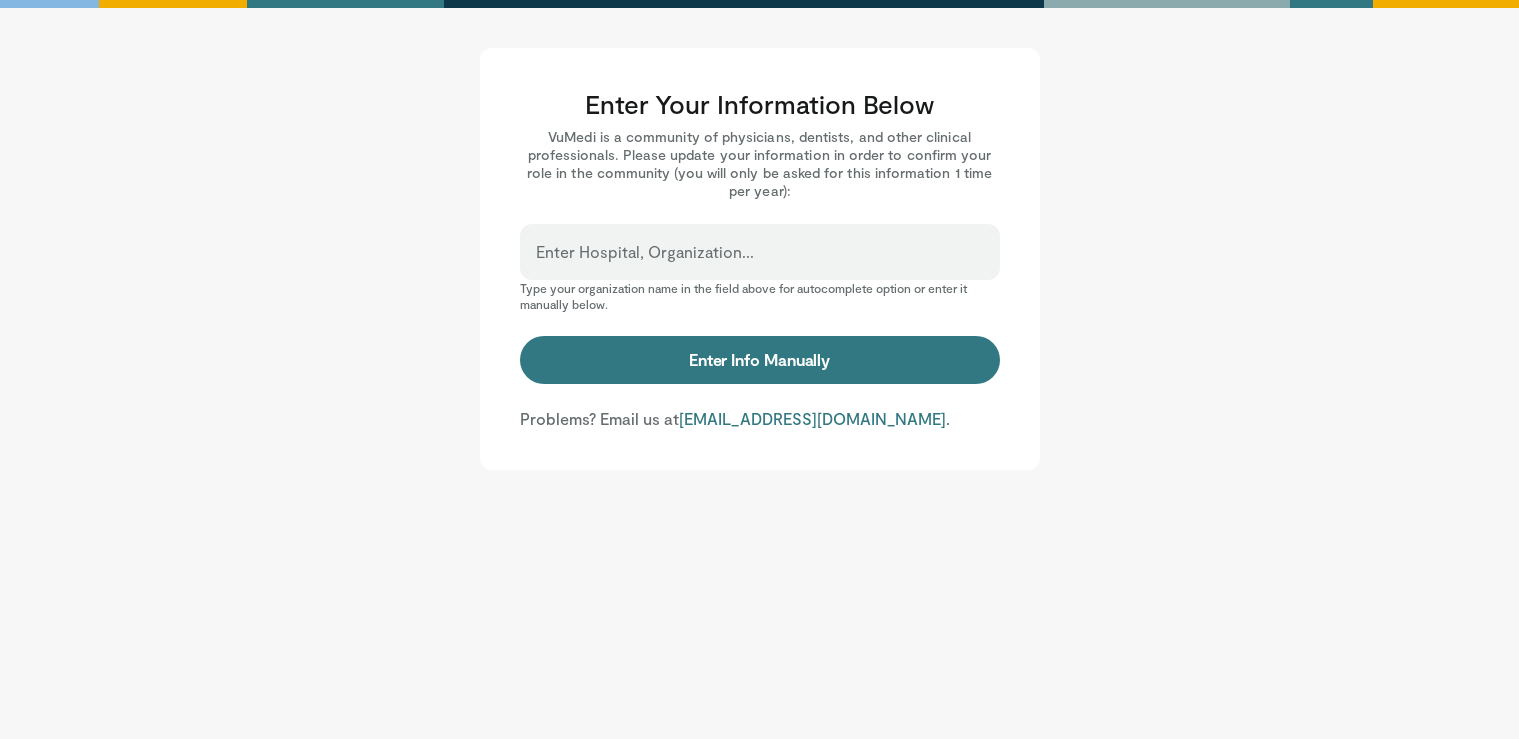 scroll, scrollTop: 0, scrollLeft: 0, axis: both 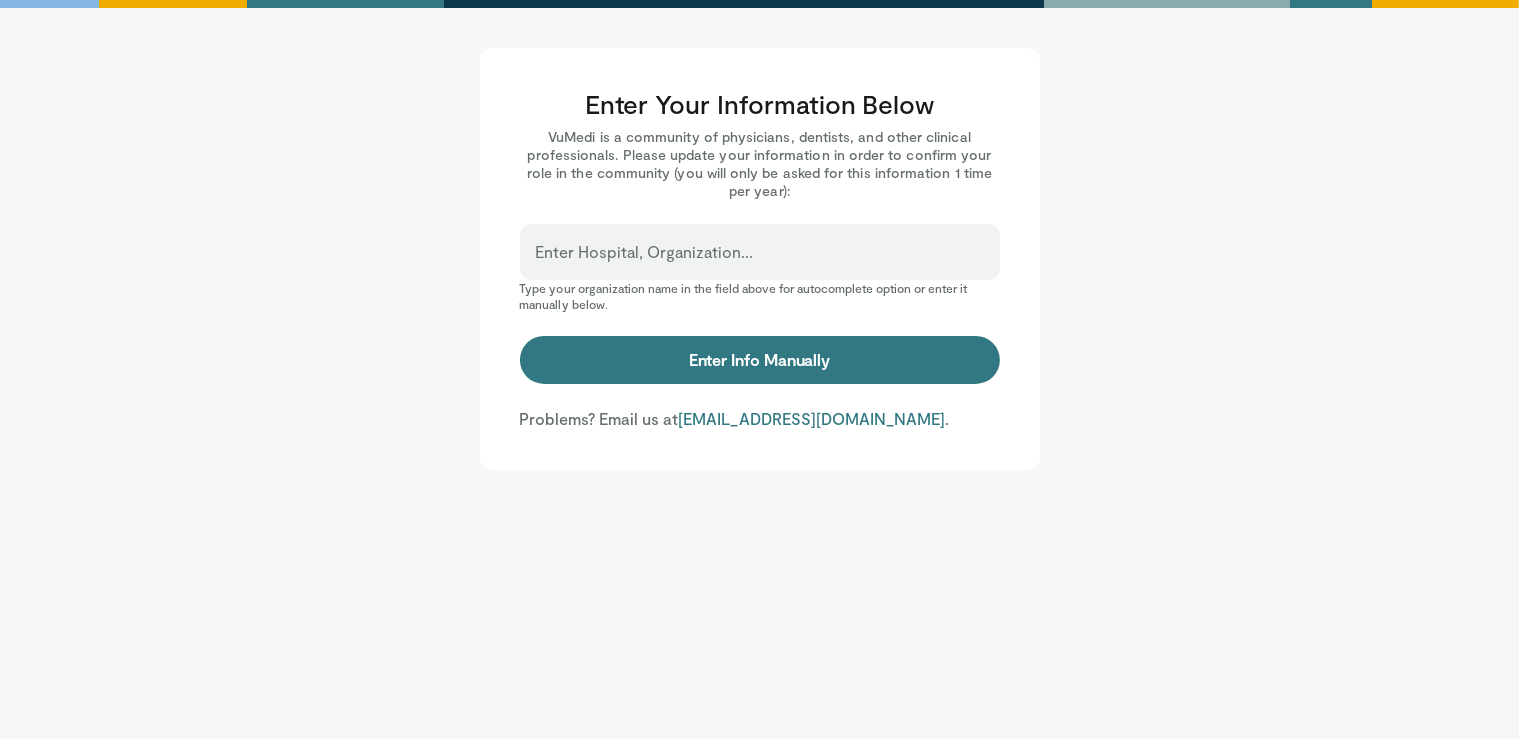 click on "Enter Hospital, Organization..." at bounding box center [645, 252] 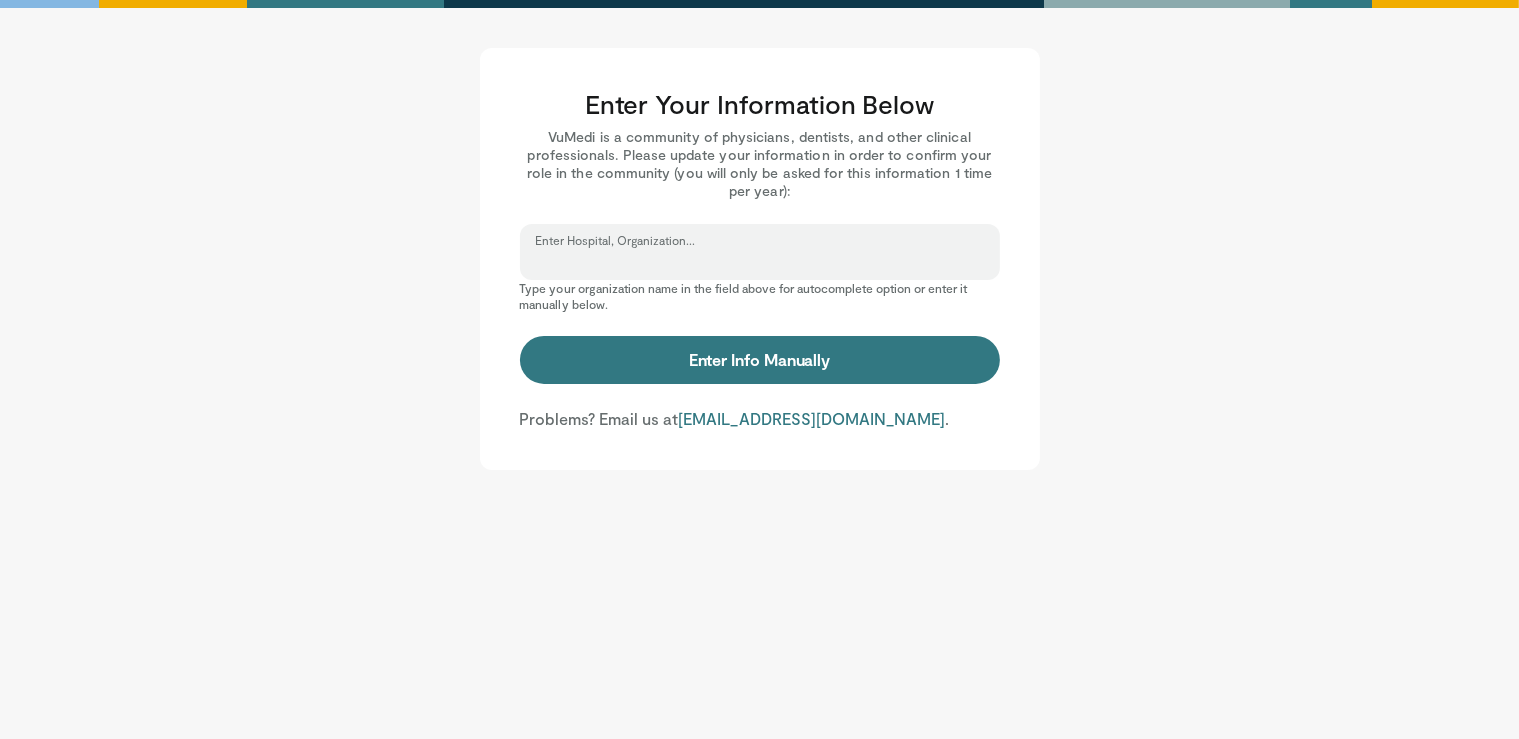 click on "Enter Hospital, Organization..." at bounding box center (760, 261) 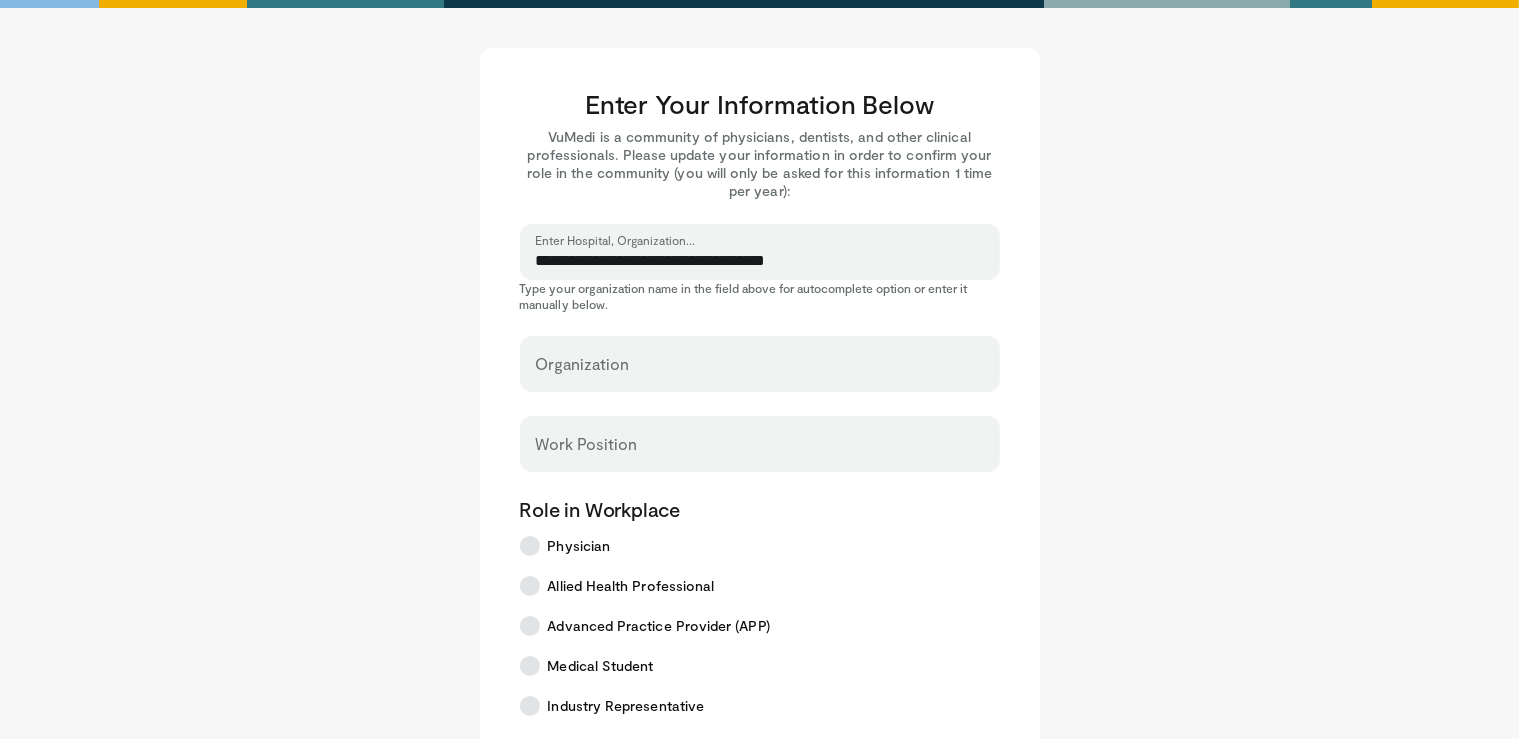 type on "**********" 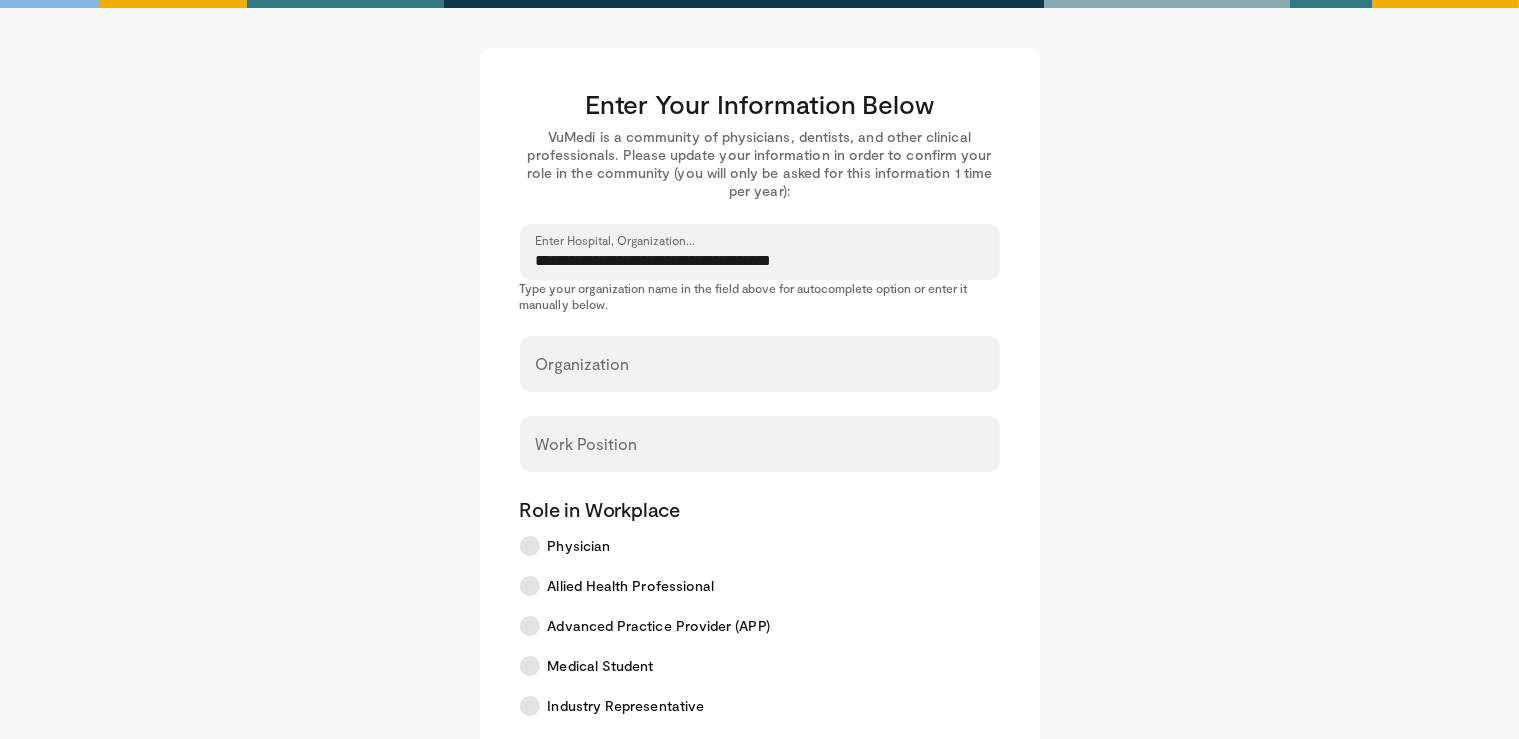 click on "**********" at bounding box center (760, 261) 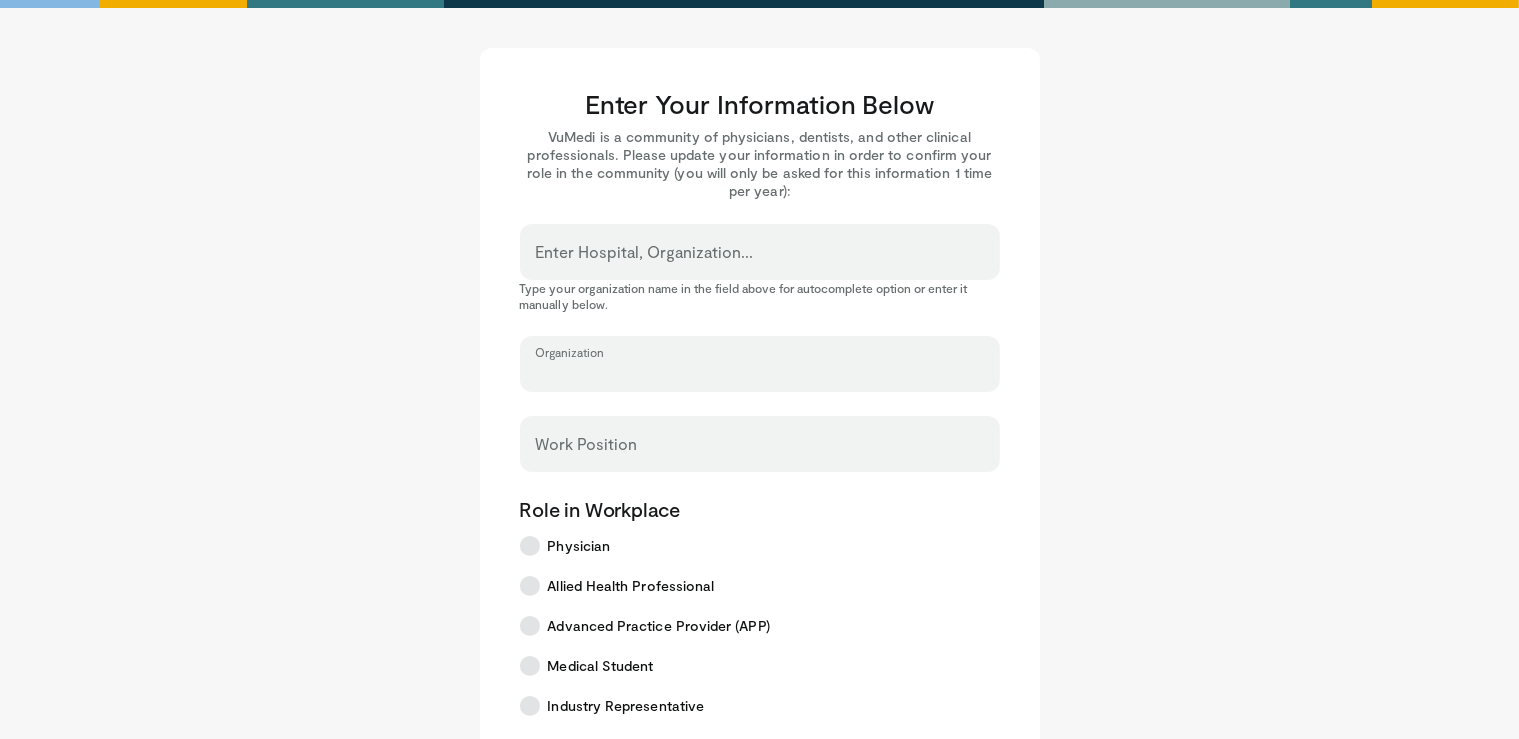 click on "Organization" at bounding box center [760, 373] 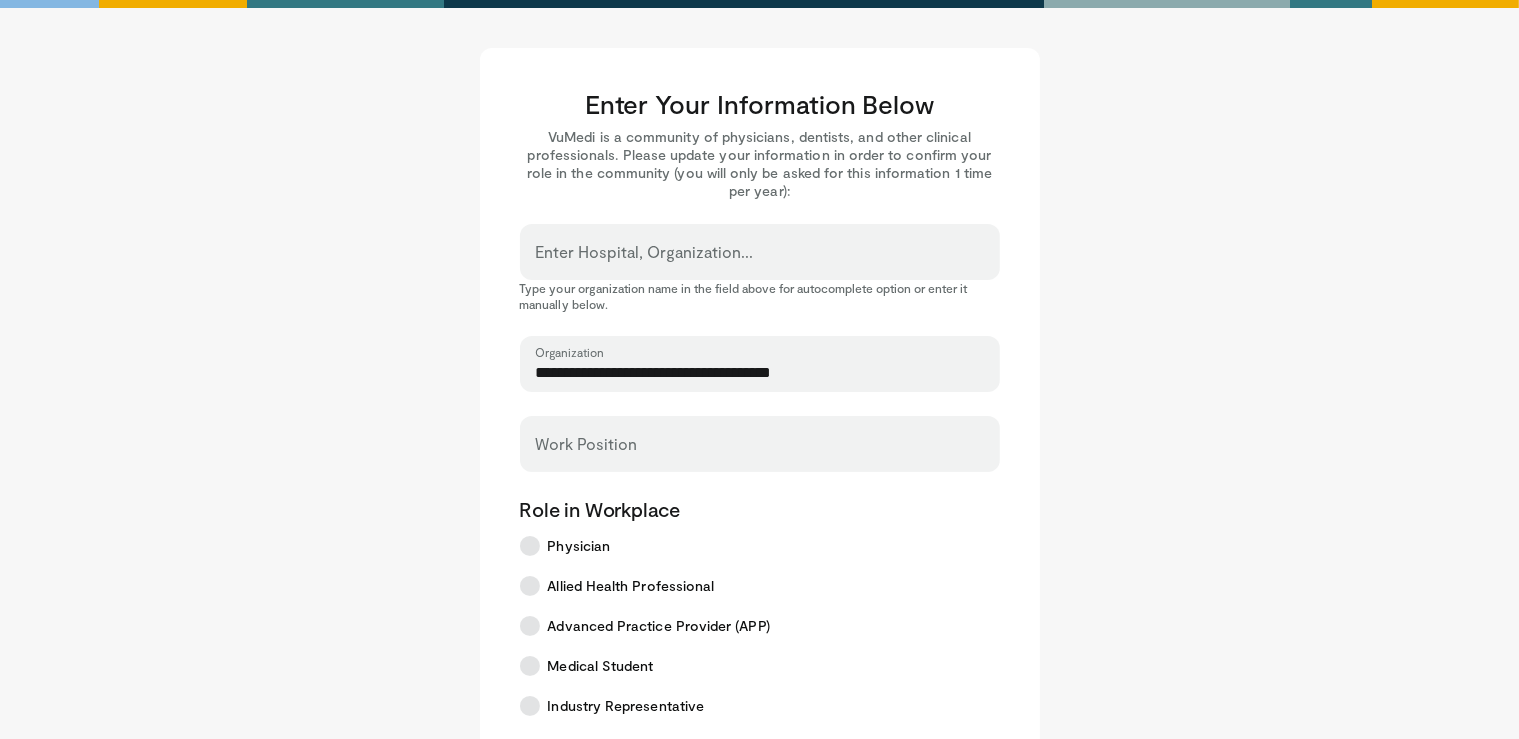 type on "**********" 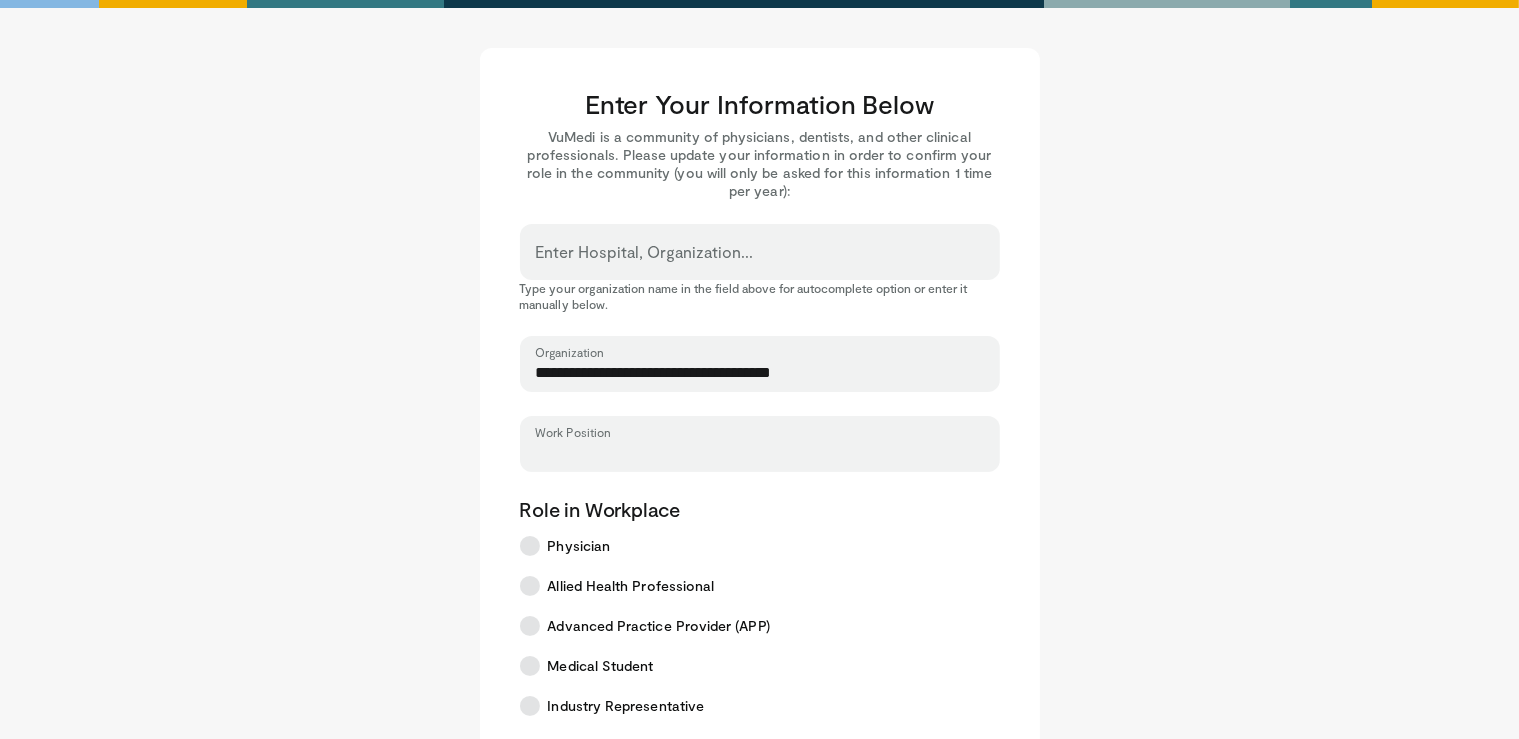 click on "Work Position" at bounding box center [760, 453] 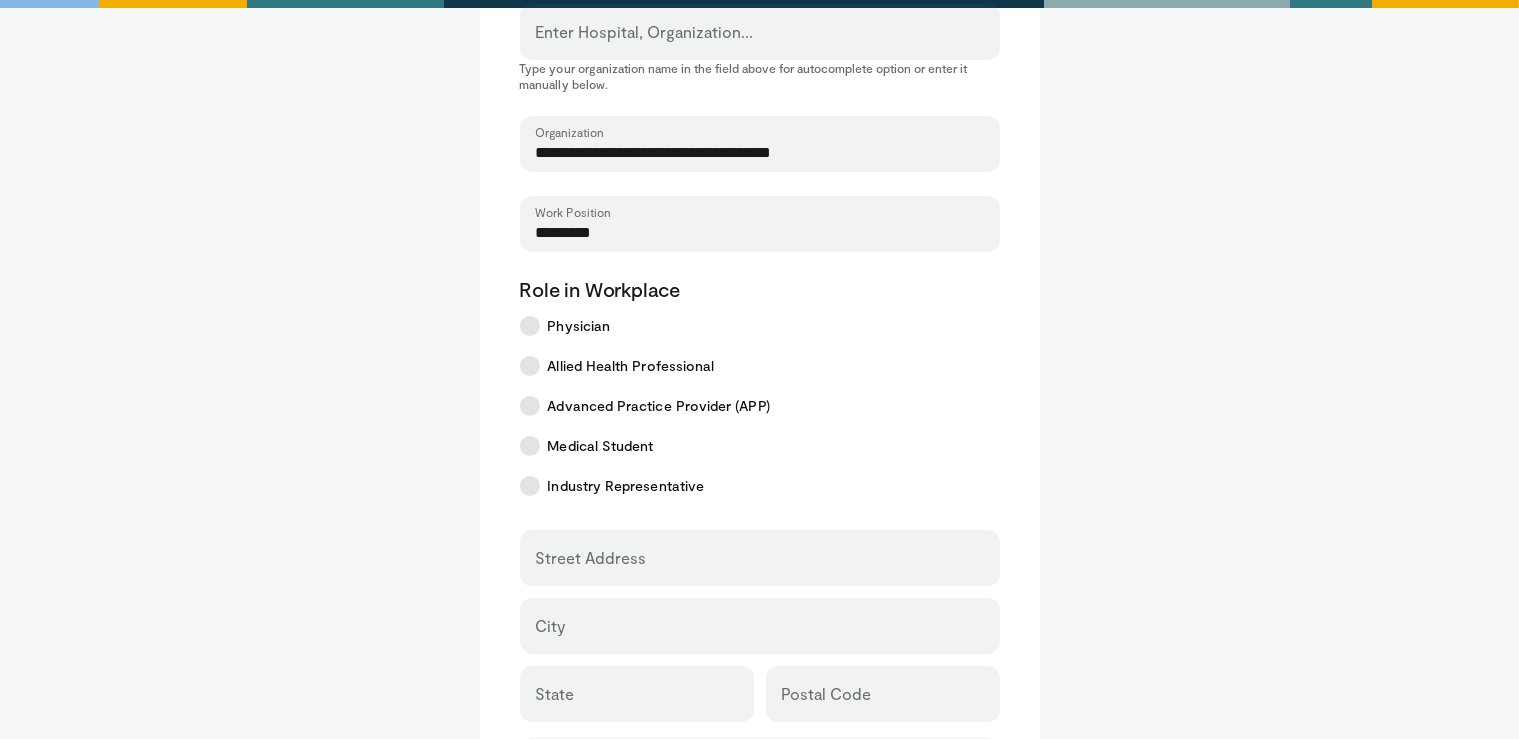 scroll, scrollTop: 268, scrollLeft: 0, axis: vertical 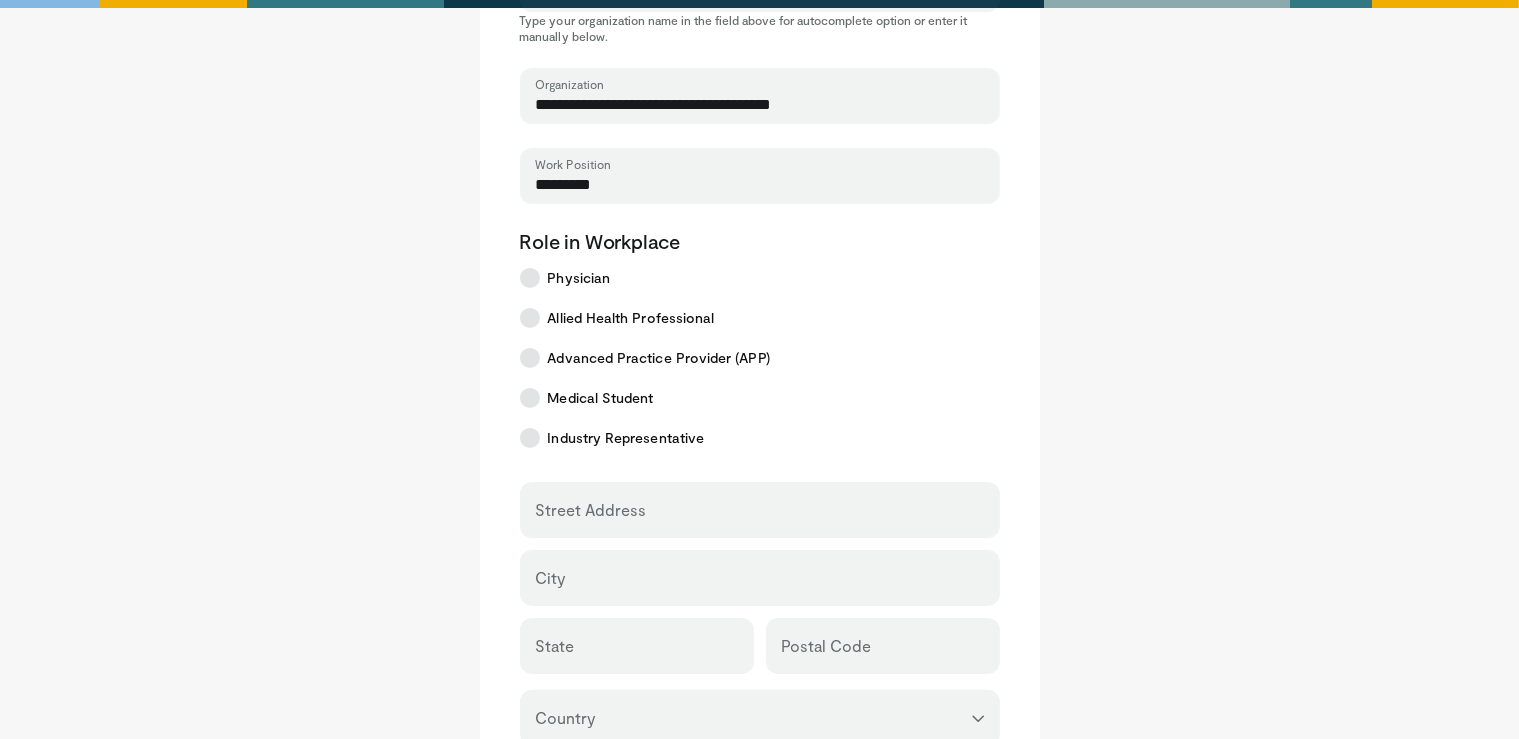 type on "*********" 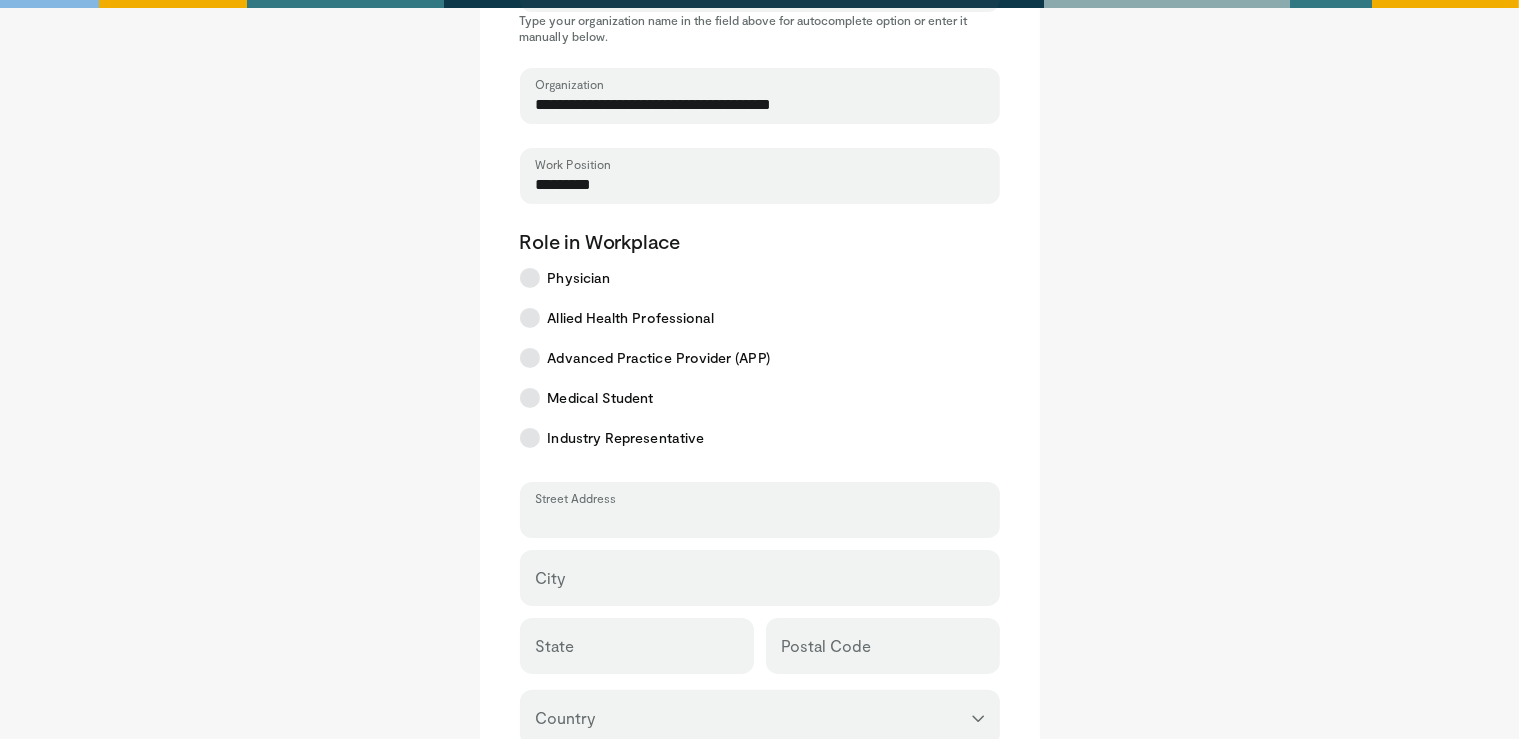 click on "Street Address" at bounding box center [760, 519] 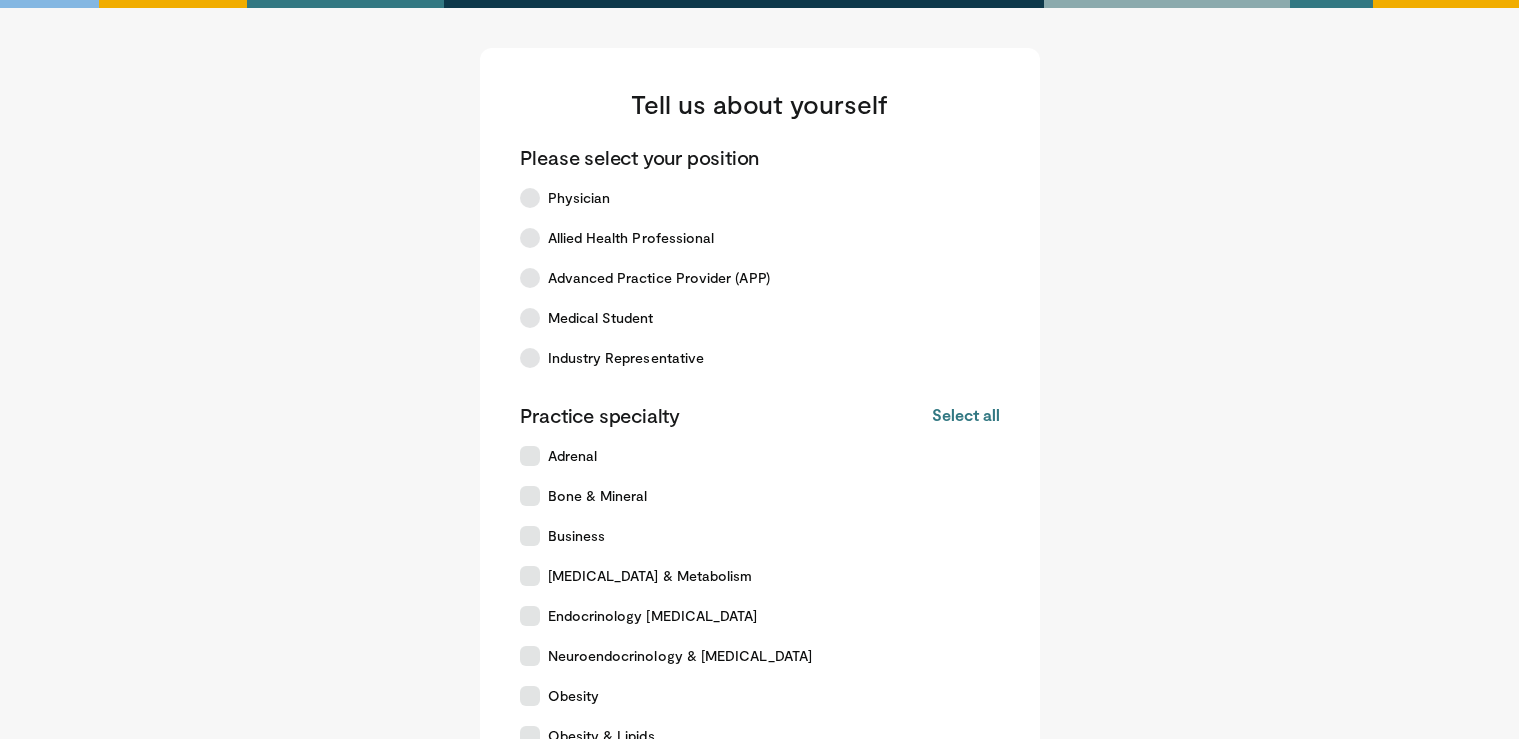 scroll, scrollTop: 0, scrollLeft: 0, axis: both 